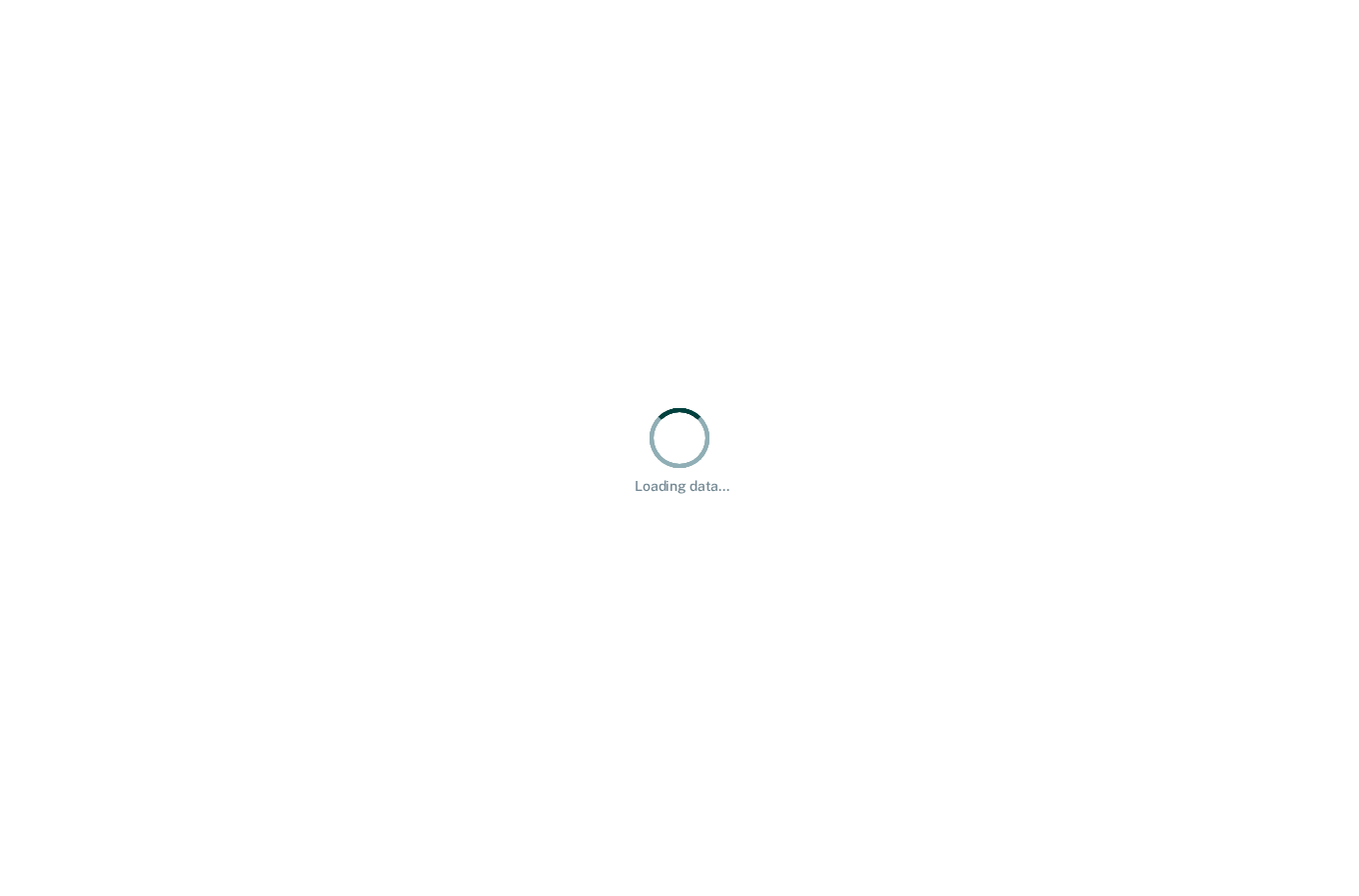 scroll, scrollTop: 0, scrollLeft: 0, axis: both 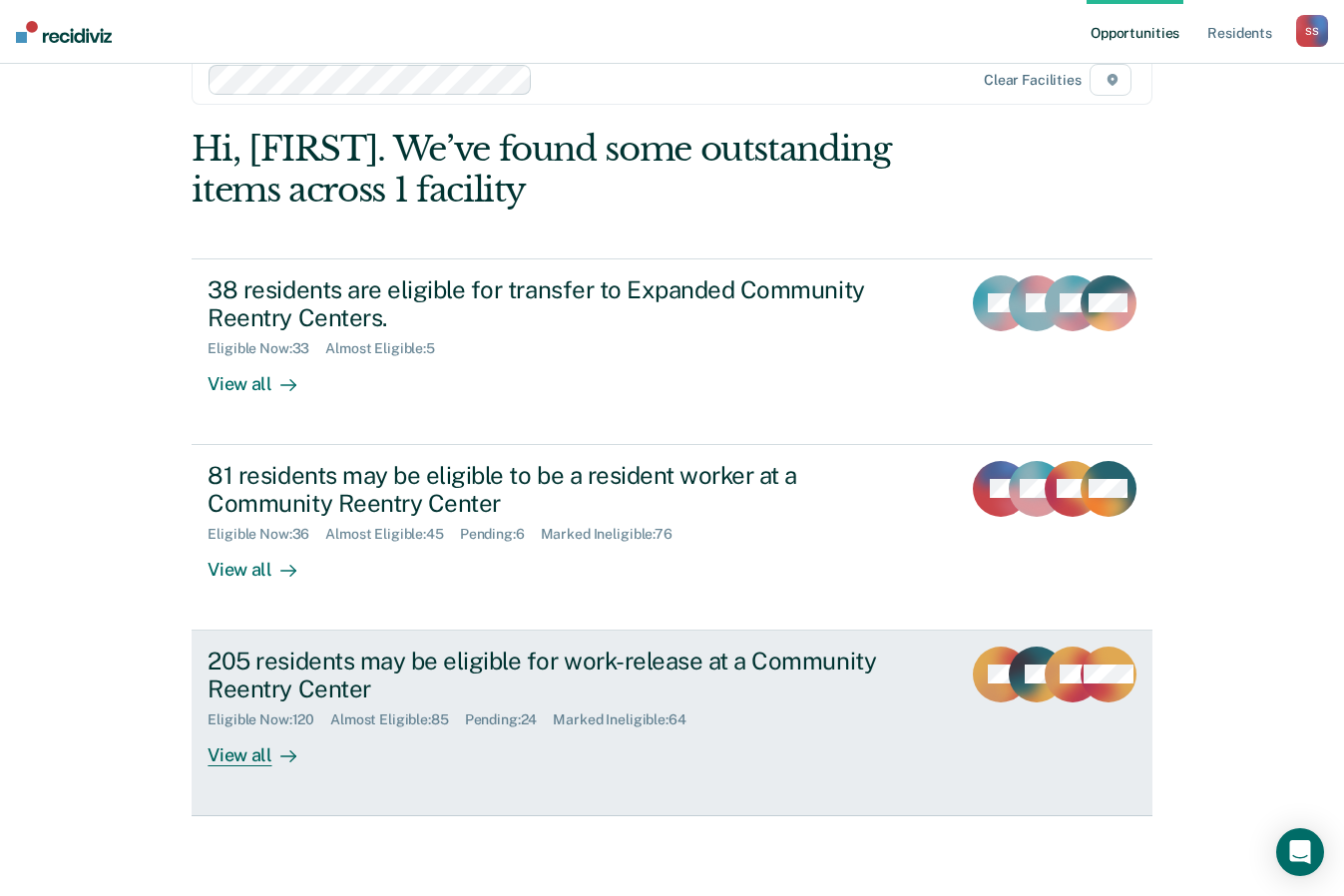 click on "205 residents may be eligible for work-release at a Community Reentry Center" at bounding box center (558, 675) 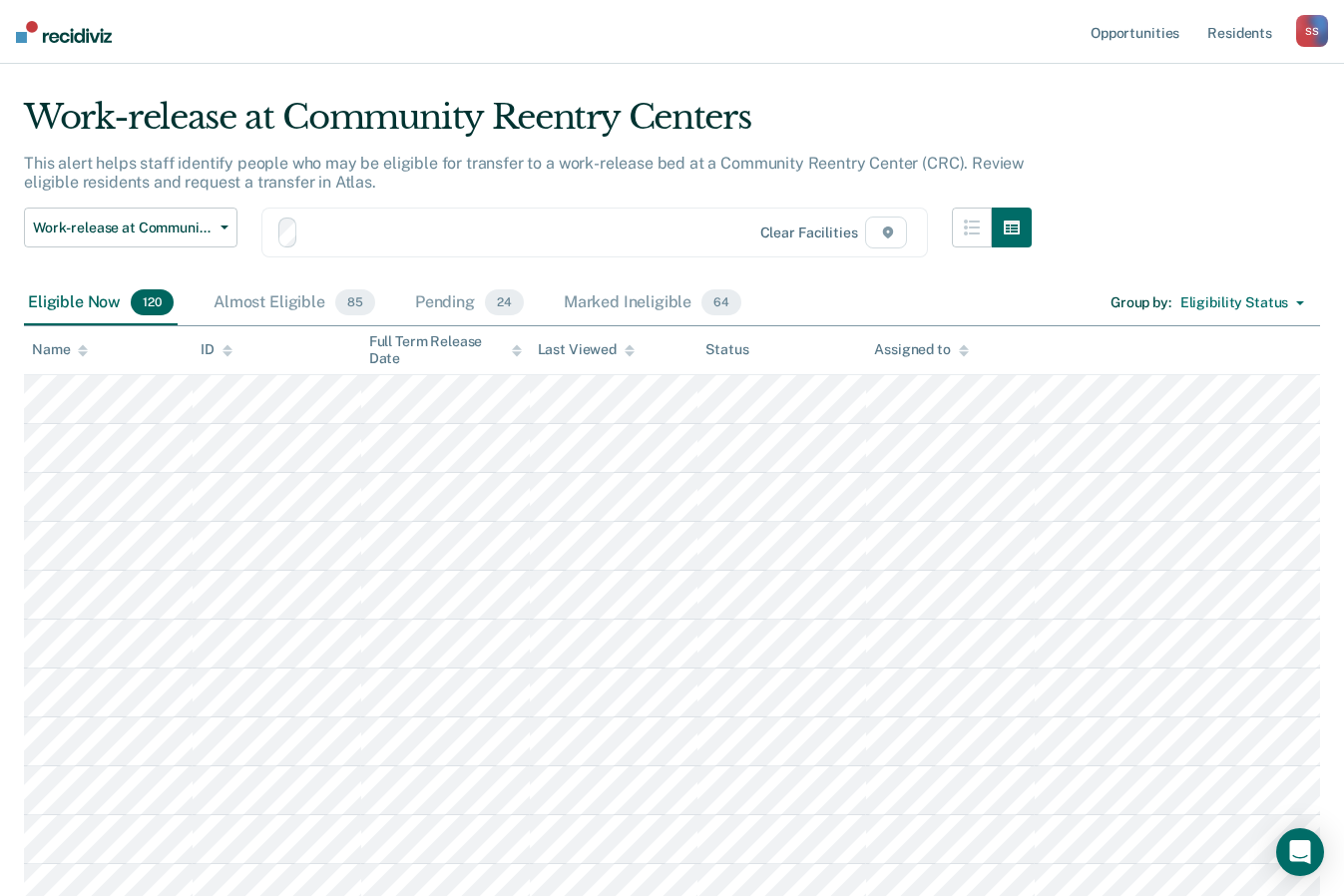 scroll, scrollTop: 0, scrollLeft: 0, axis: both 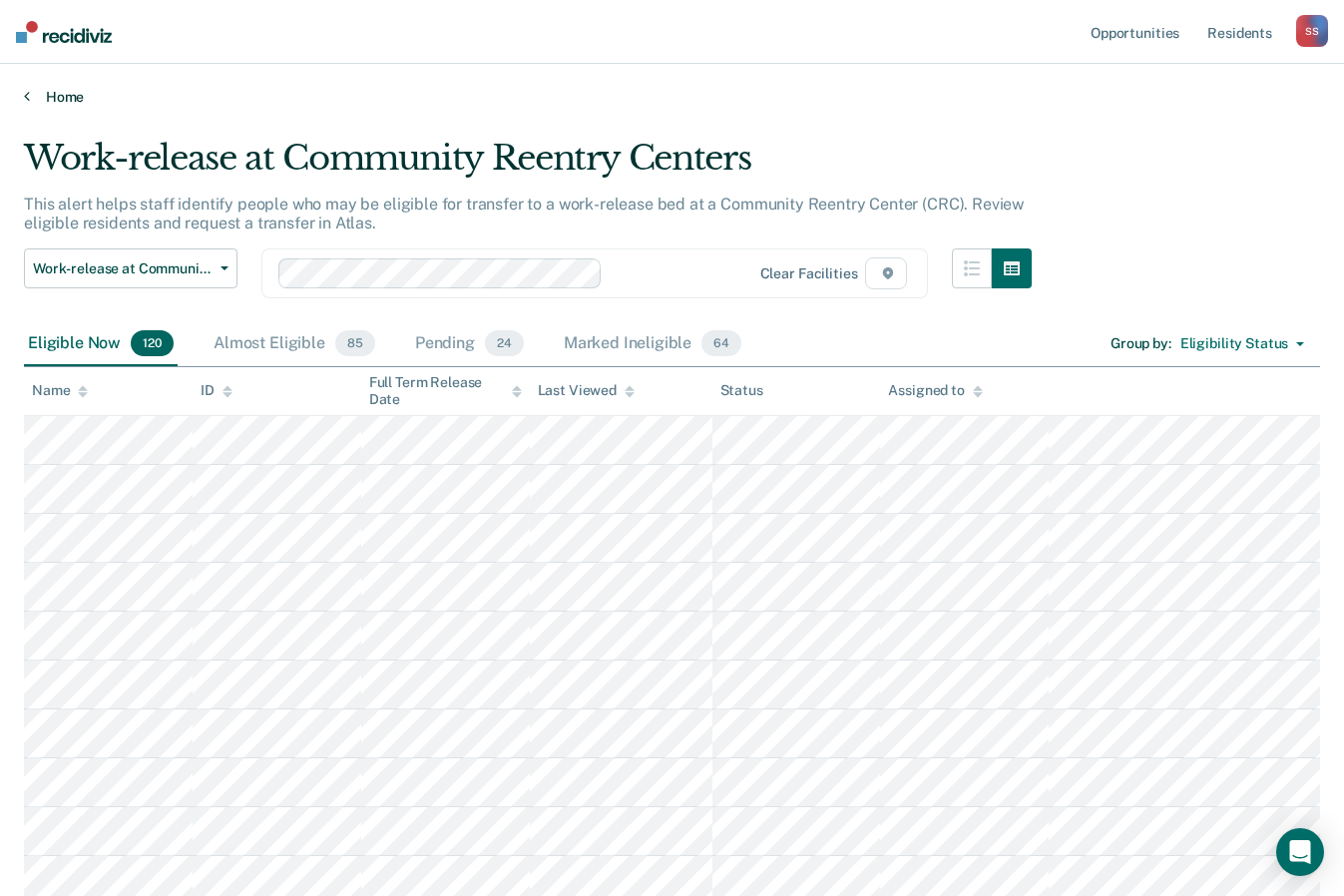 click on "Home" at bounding box center [672, 97] 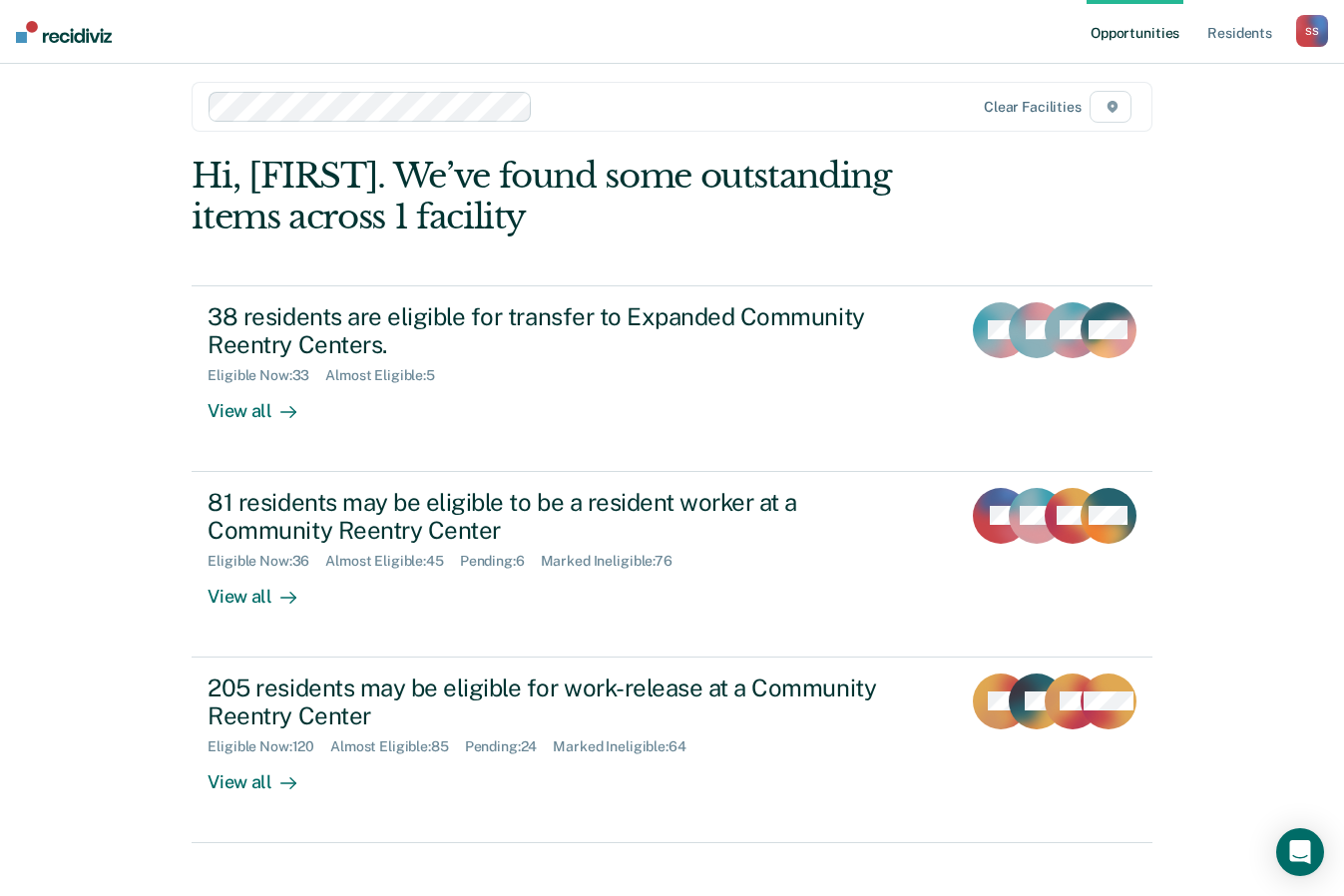 scroll, scrollTop: 0, scrollLeft: 0, axis: both 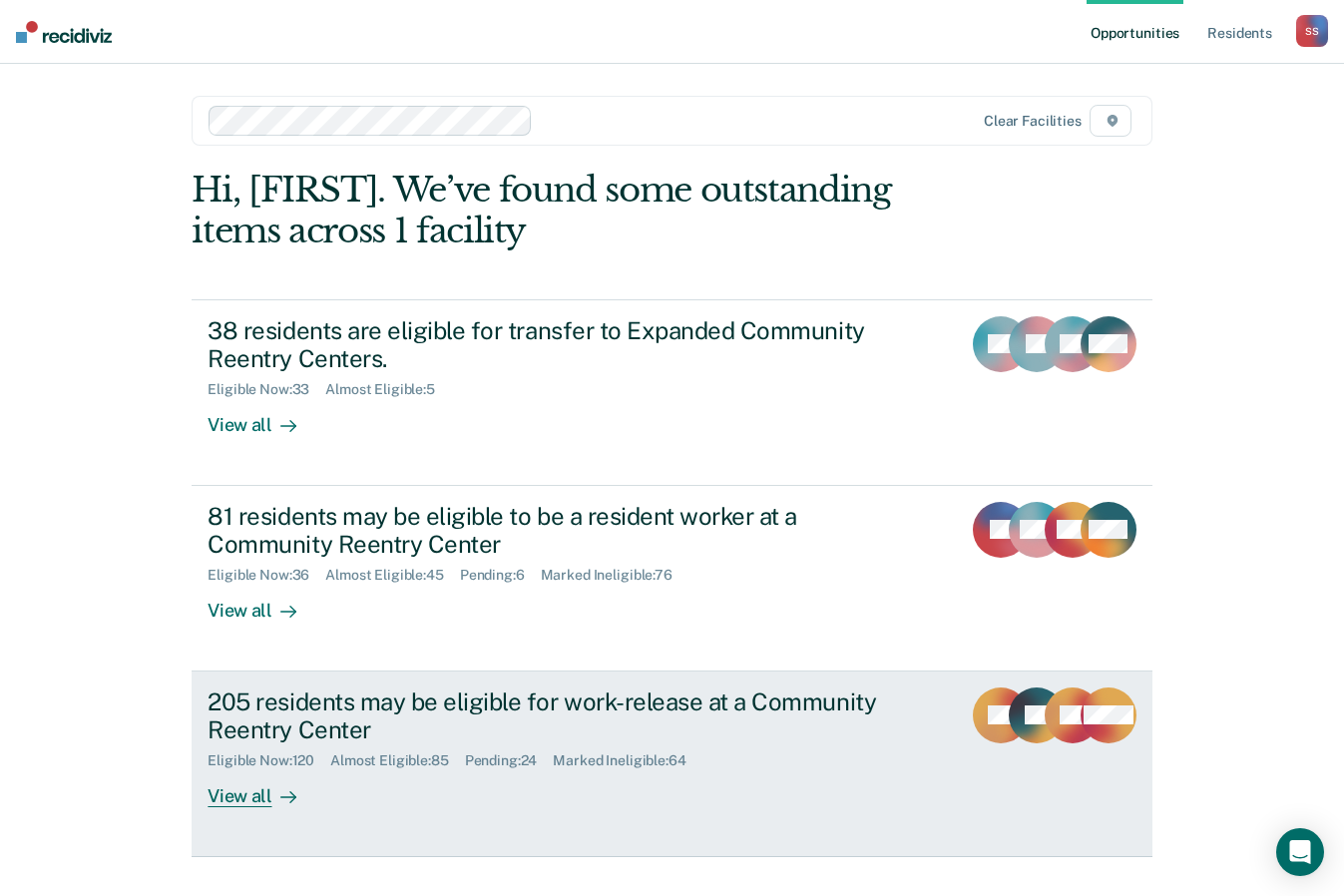 click on "View all" at bounding box center (263, 788) 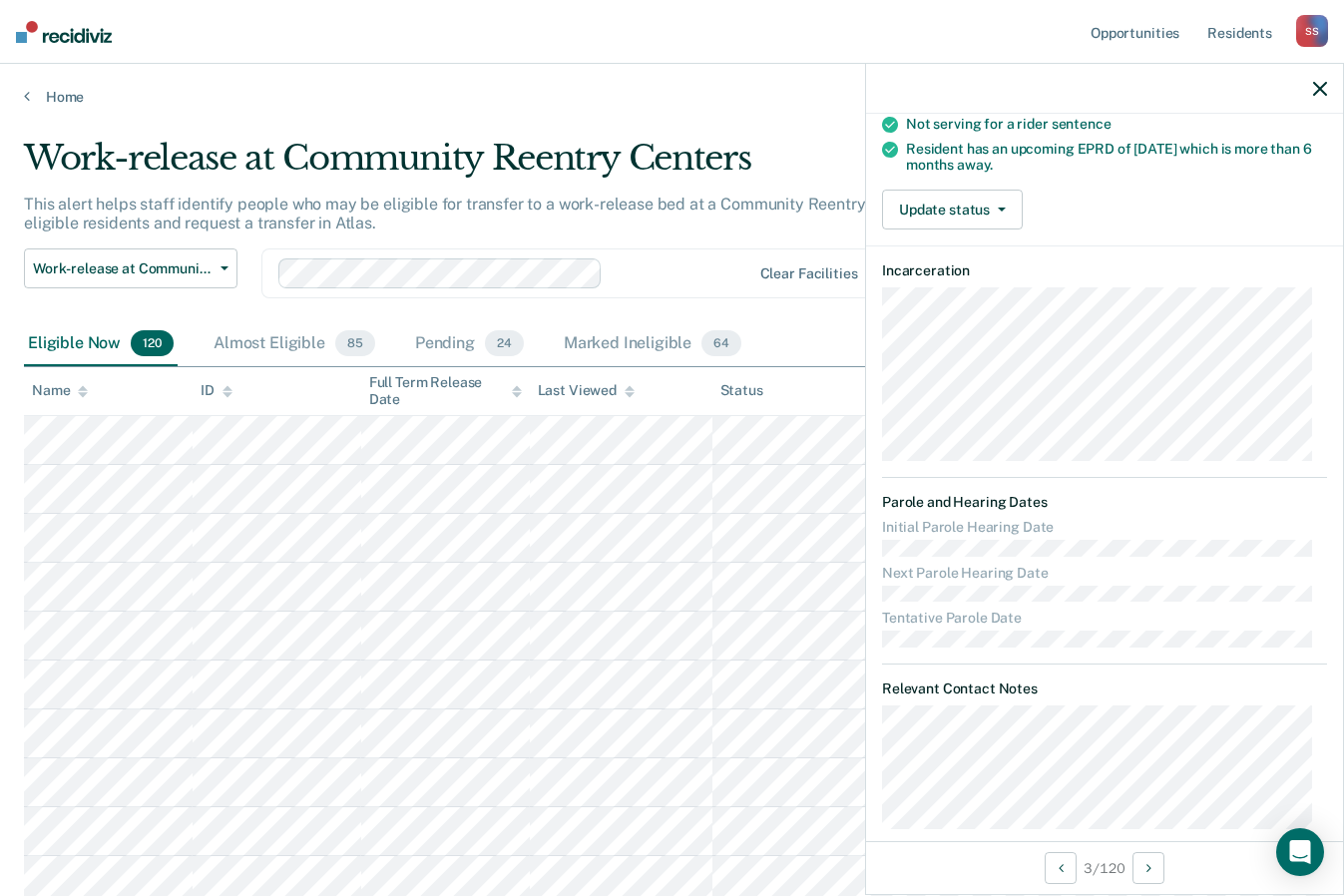 scroll, scrollTop: 372, scrollLeft: 0, axis: vertical 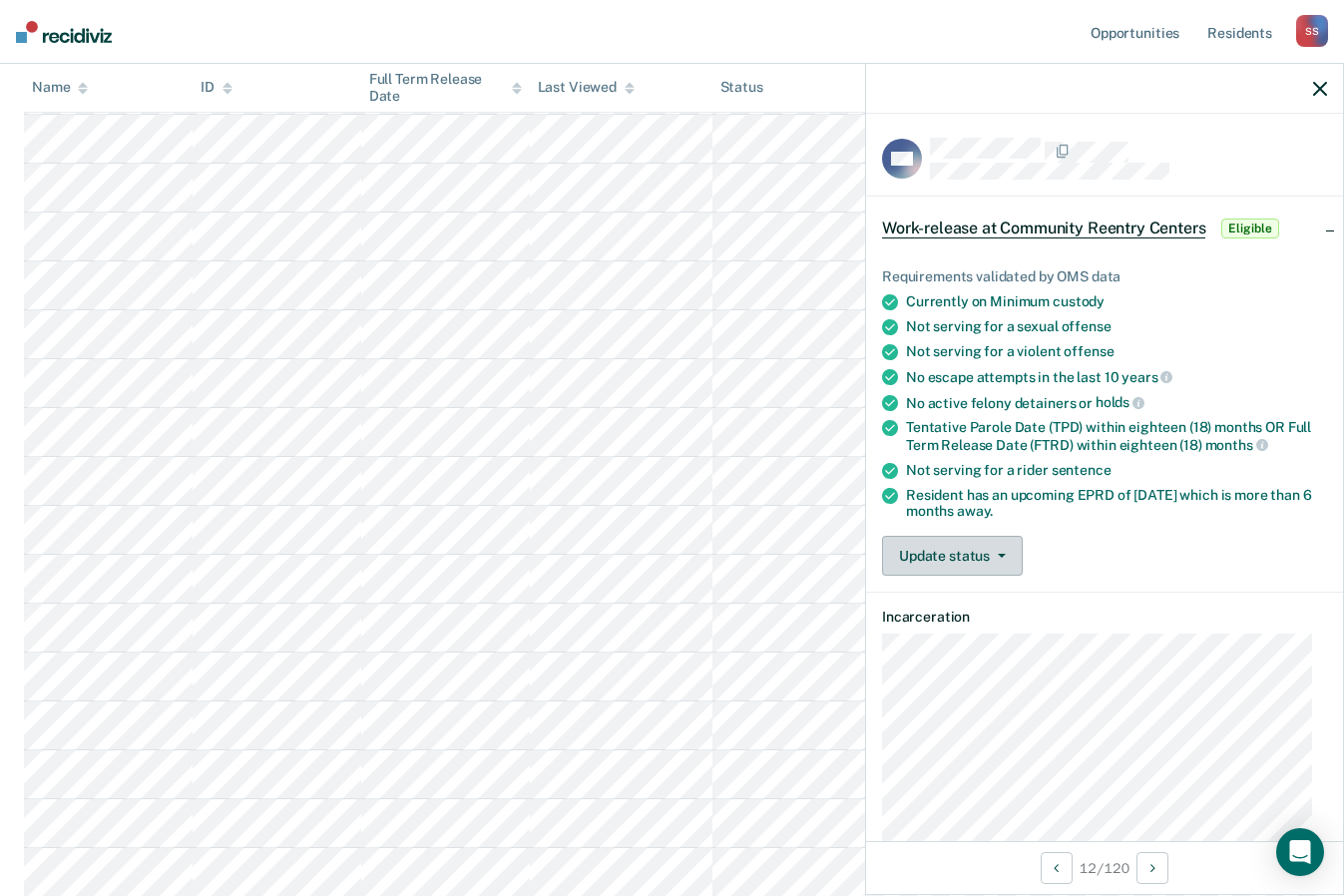 click on "Update status" at bounding box center [952, 556] 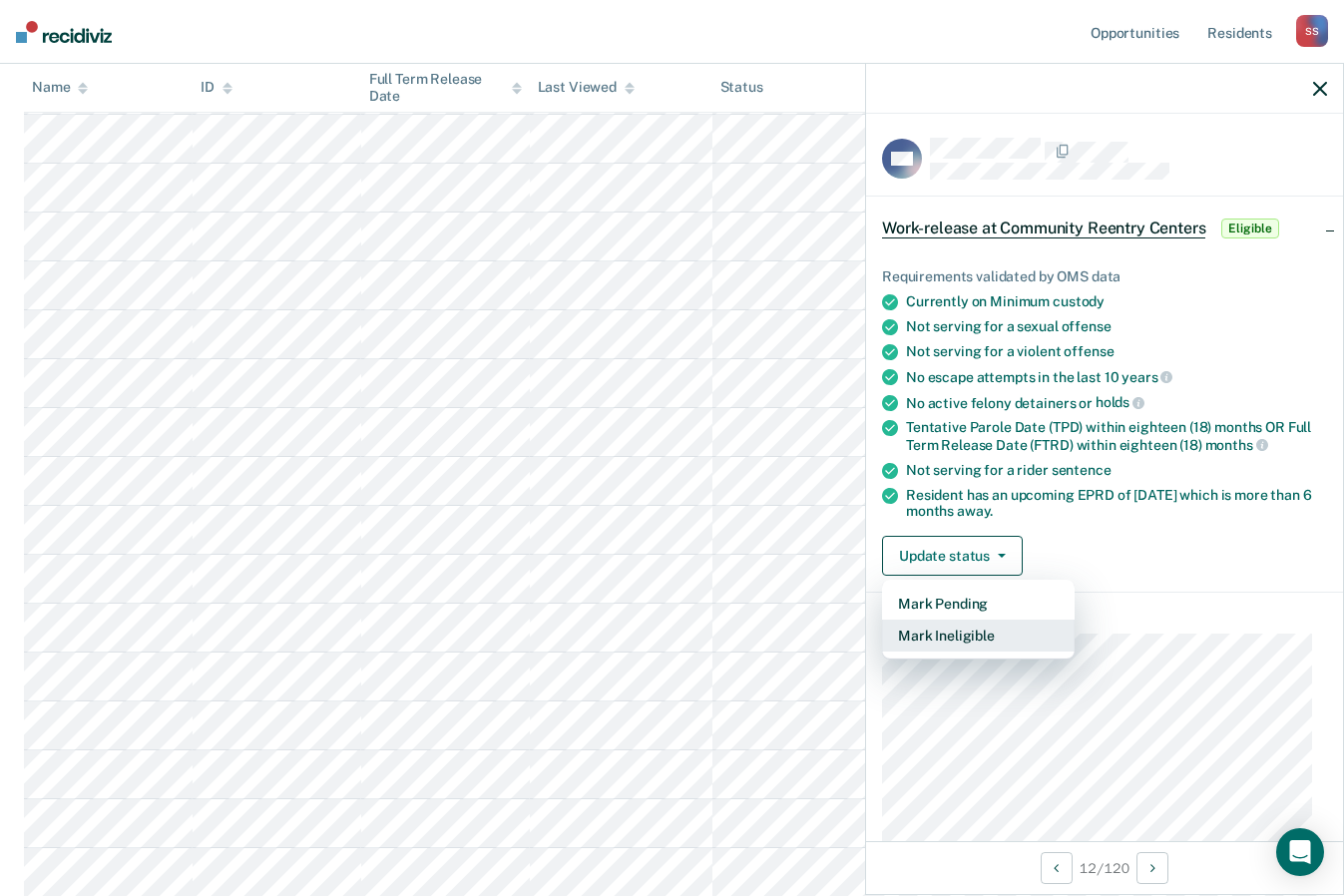 click on "Mark Ineligible" at bounding box center (978, 636) 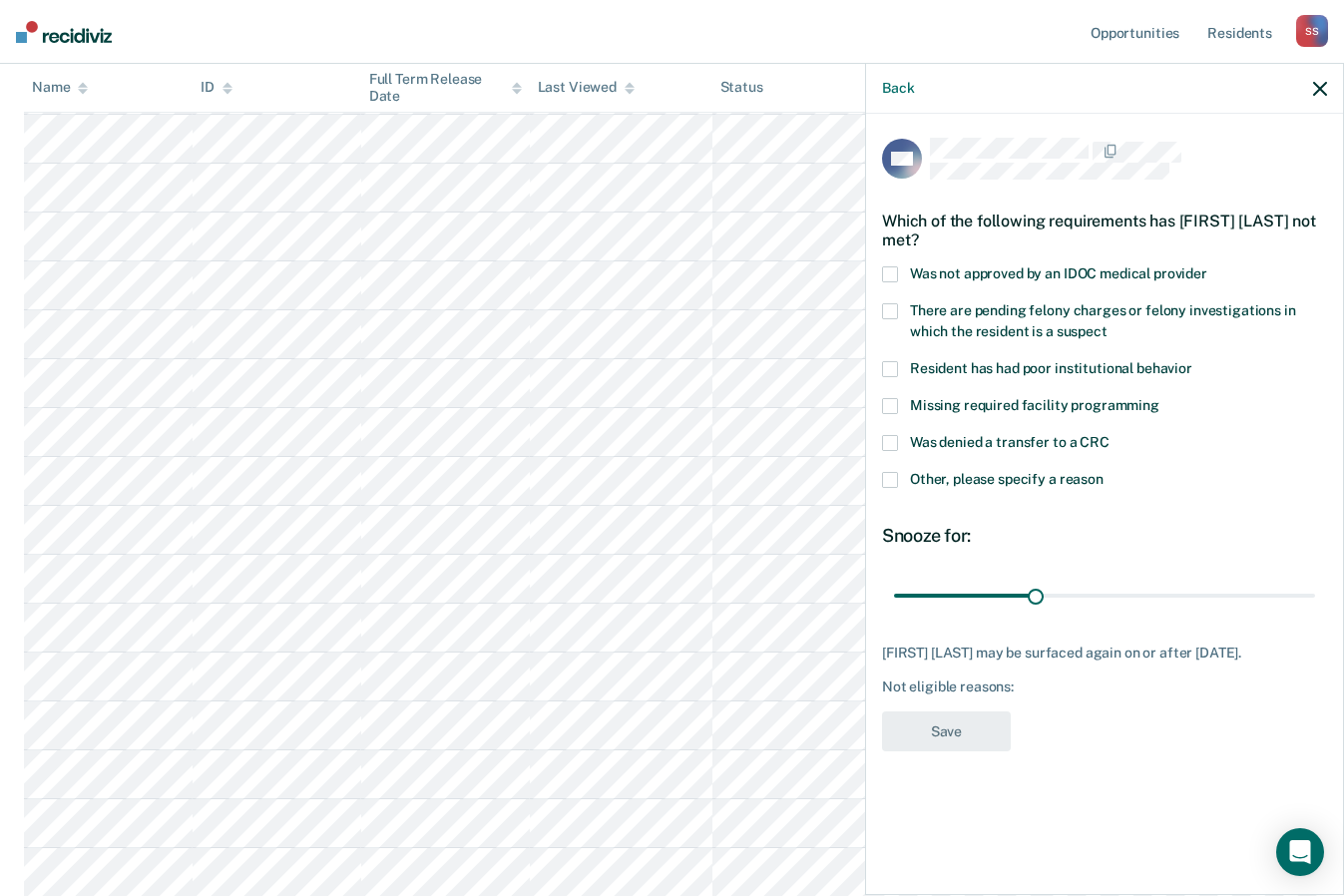 click at bounding box center [890, 443] 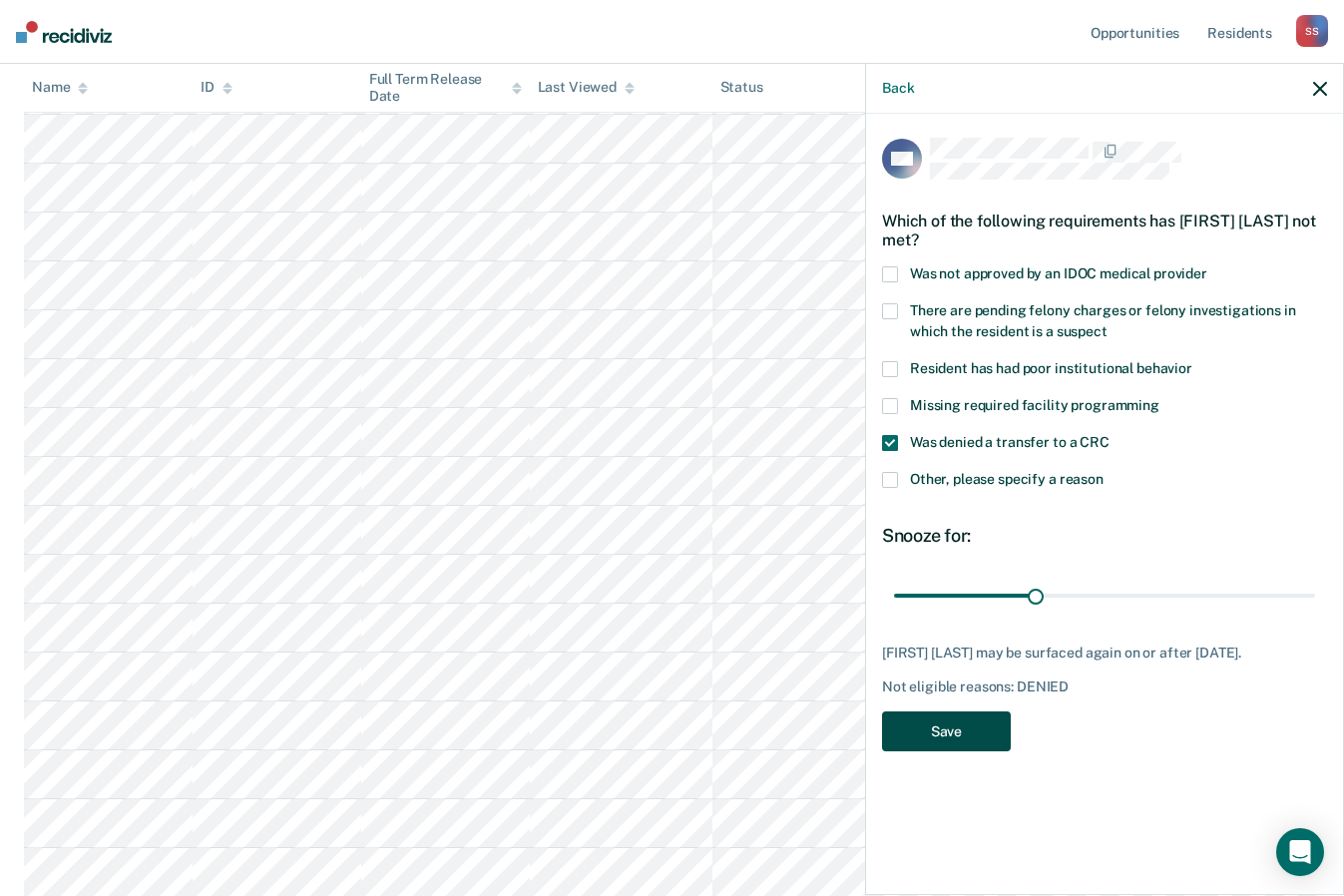 click on "Save" at bounding box center (946, 731) 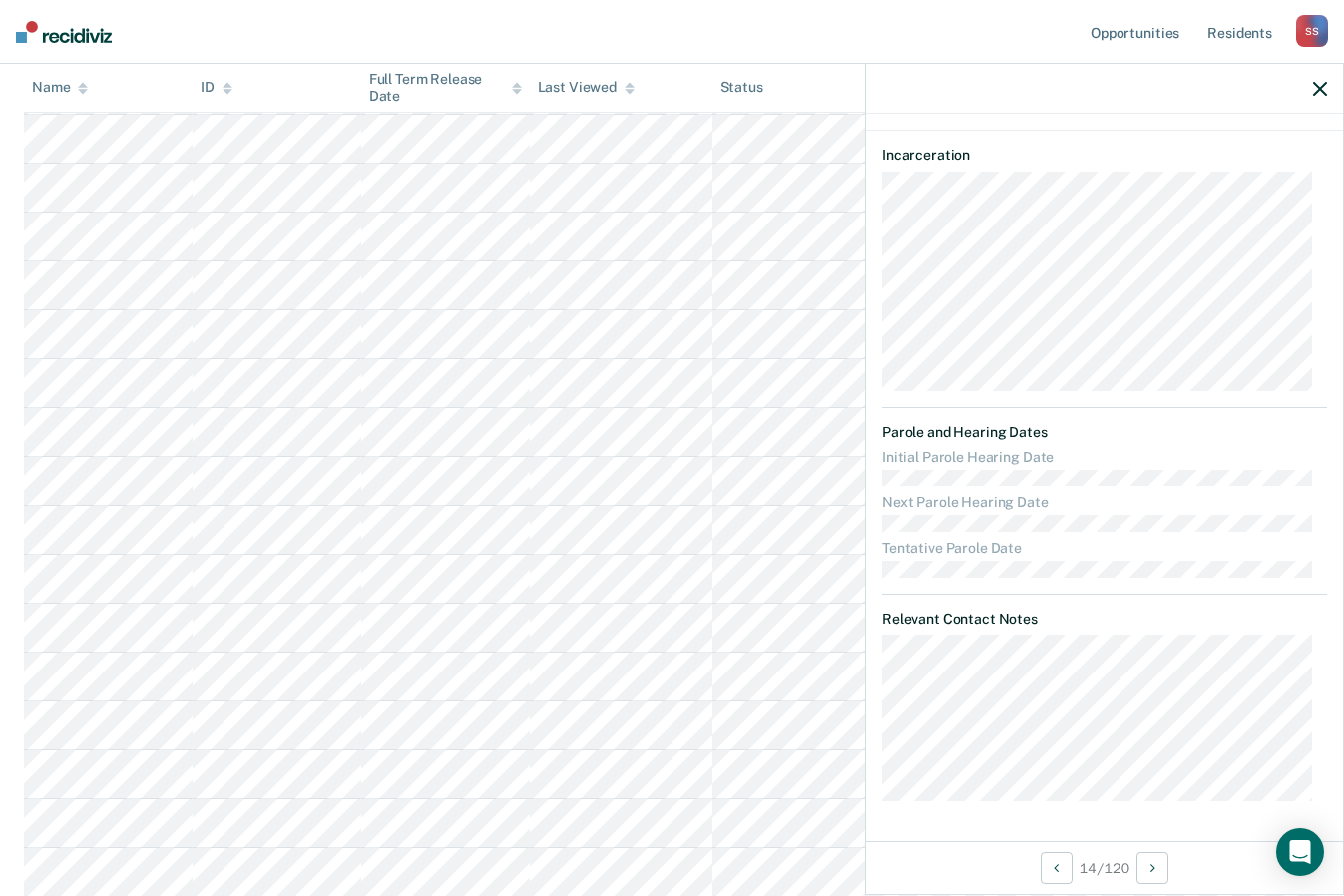 scroll, scrollTop: 459, scrollLeft: 0, axis: vertical 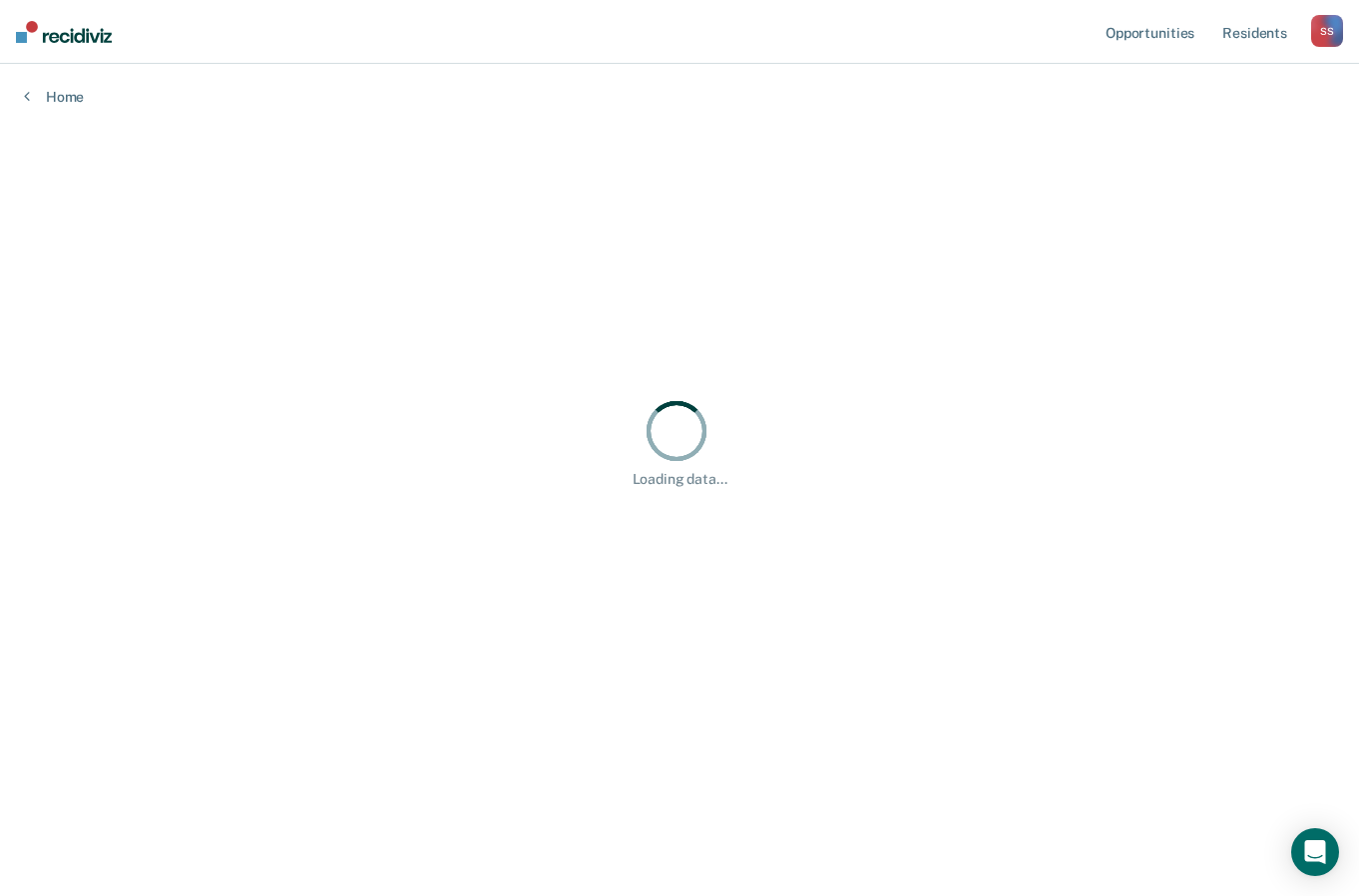 click at bounding box center (677, 431) 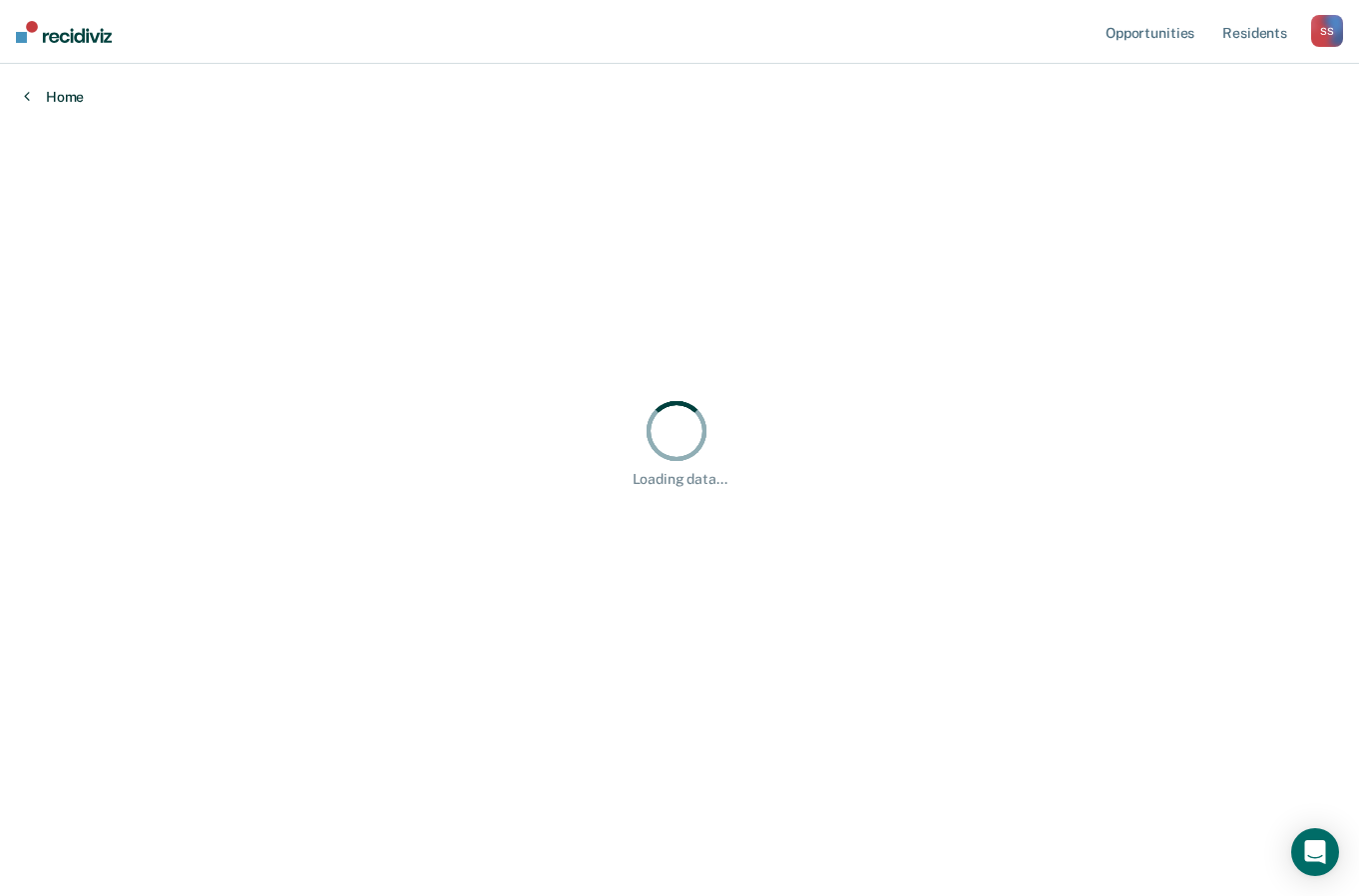 click on "Home" at bounding box center [680, 97] 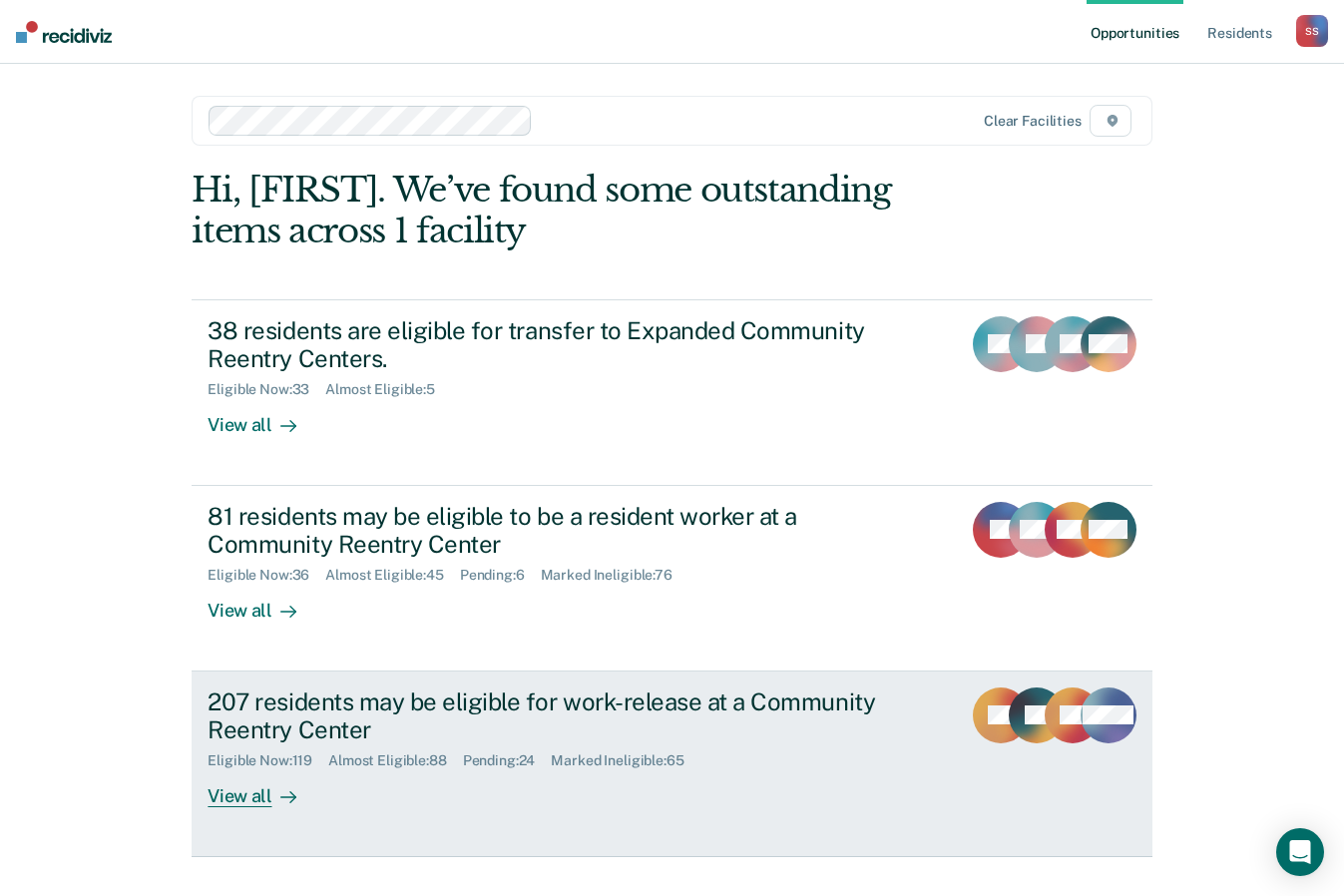 click on "207 residents may be eligible for work-release at a Community Reentry Center" at bounding box center (558, 716) 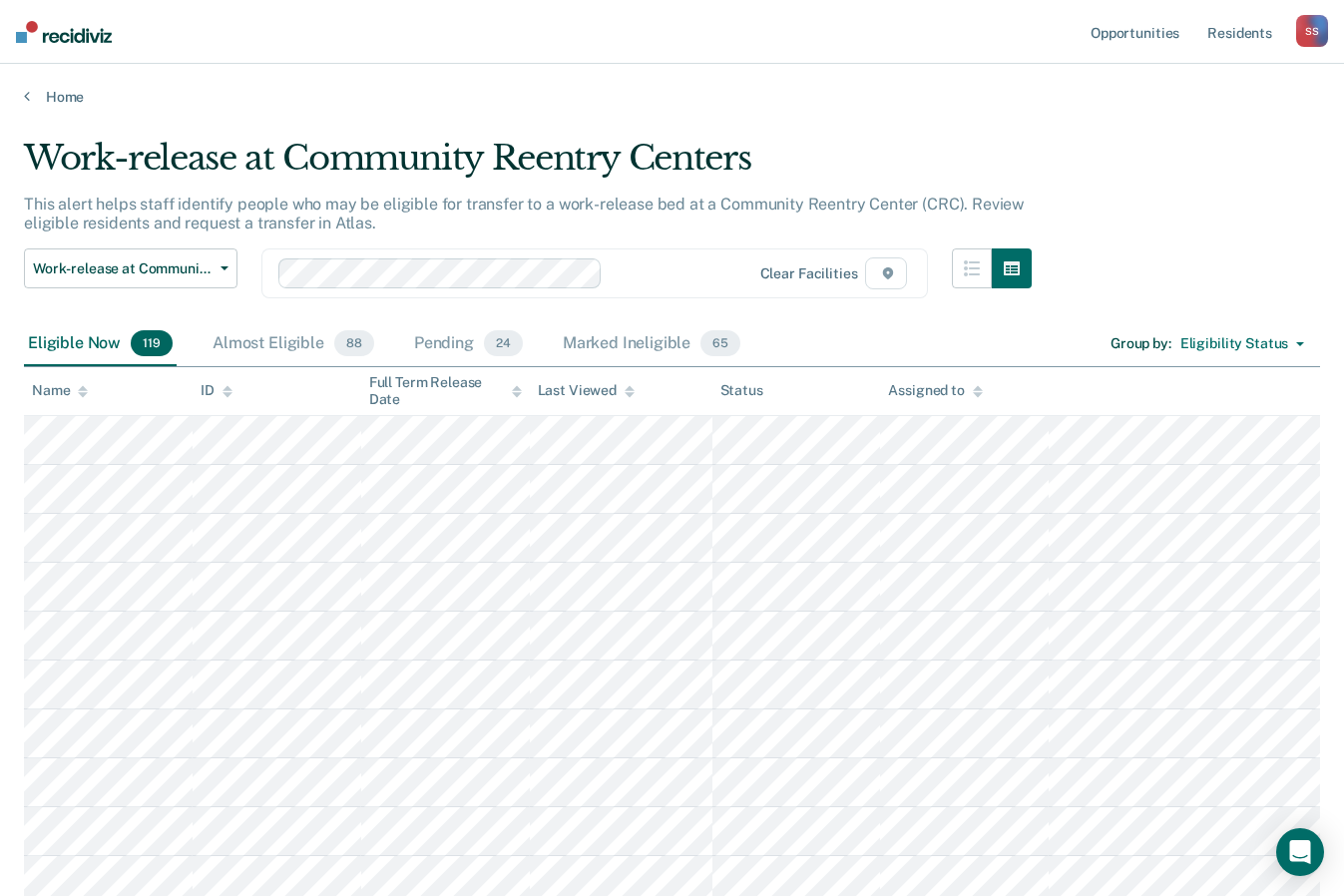 click at bounding box center (83, 391) 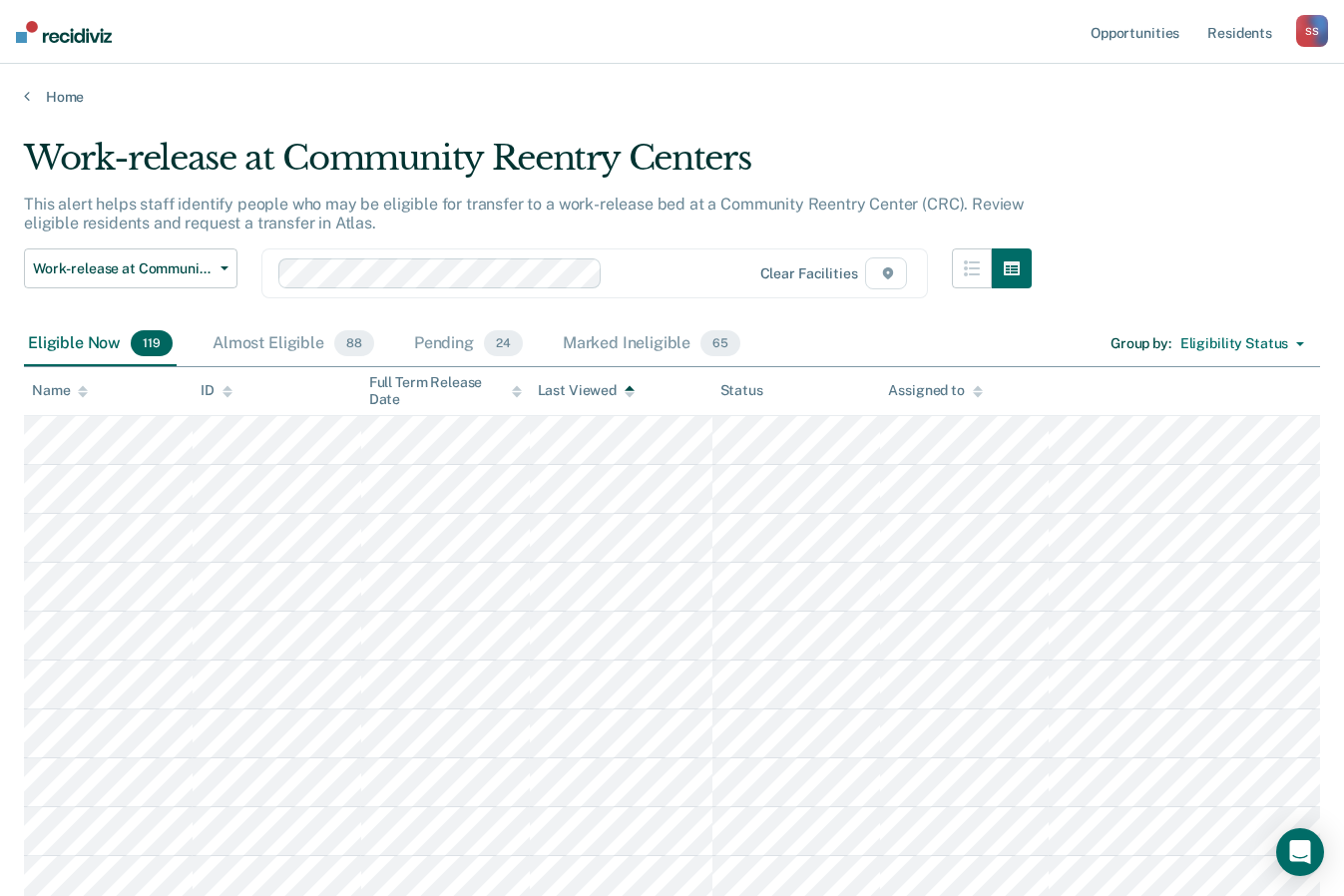 click at bounding box center [630, 394] 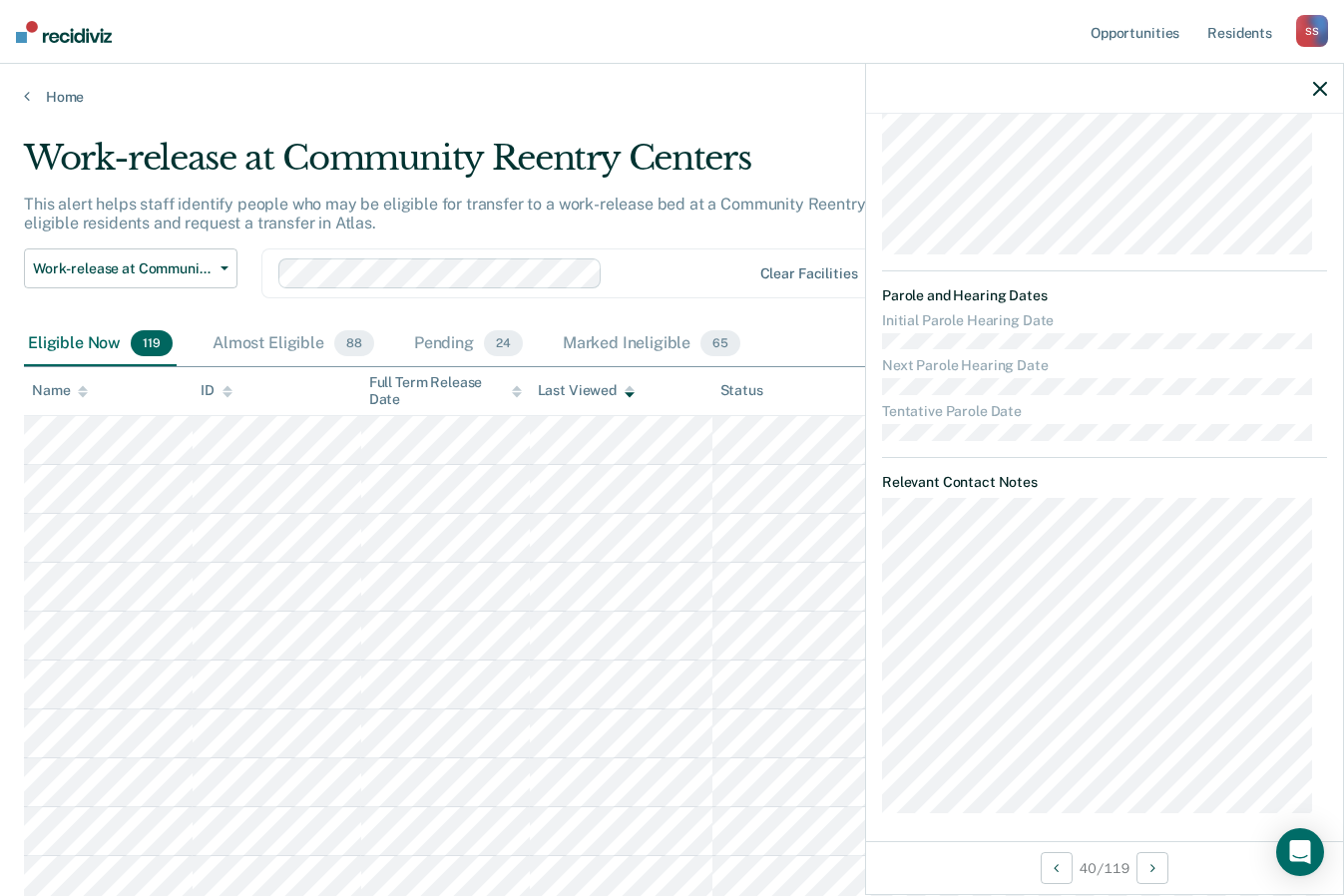 scroll, scrollTop: 609, scrollLeft: 0, axis: vertical 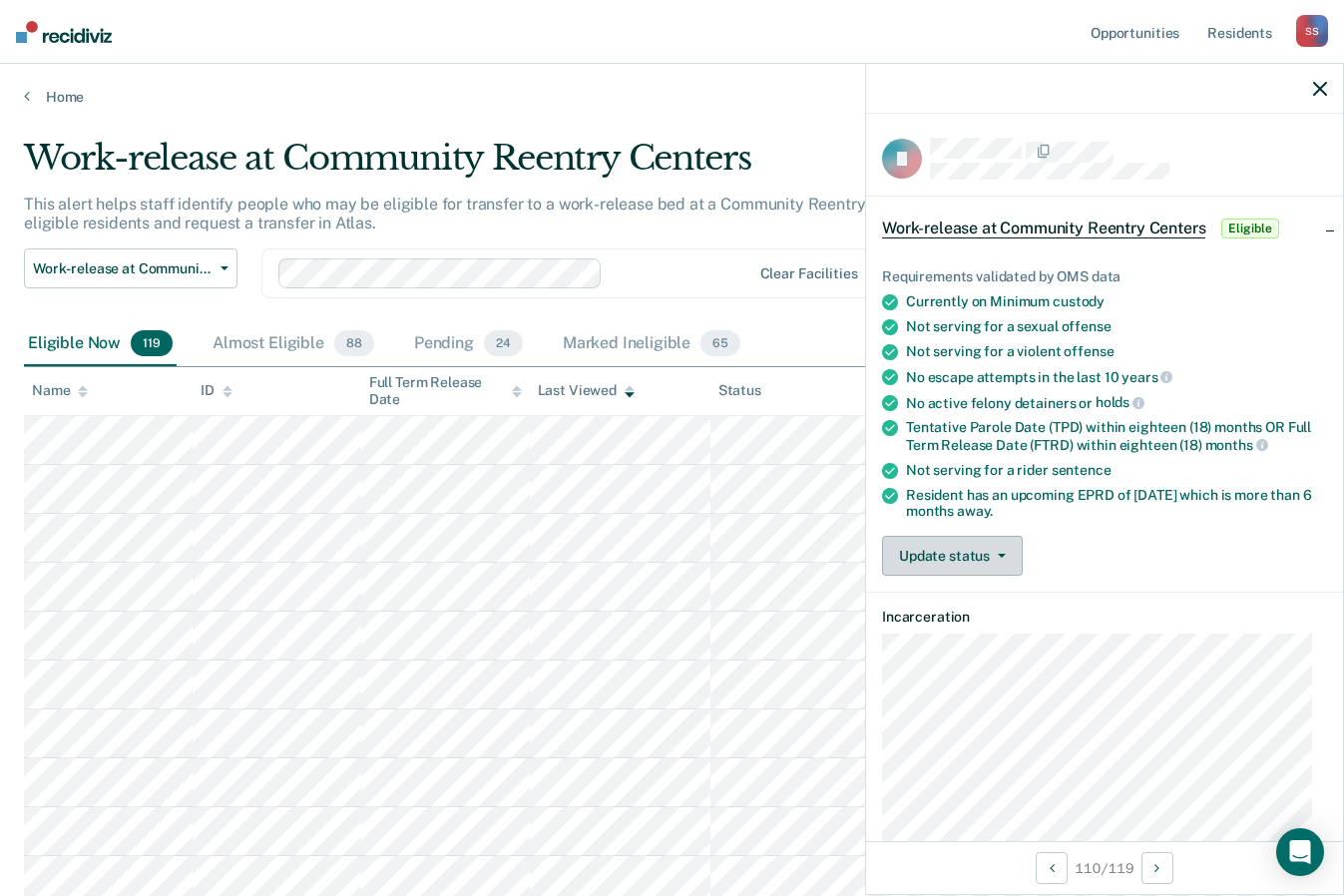 click on "Update status" at bounding box center (952, 556) 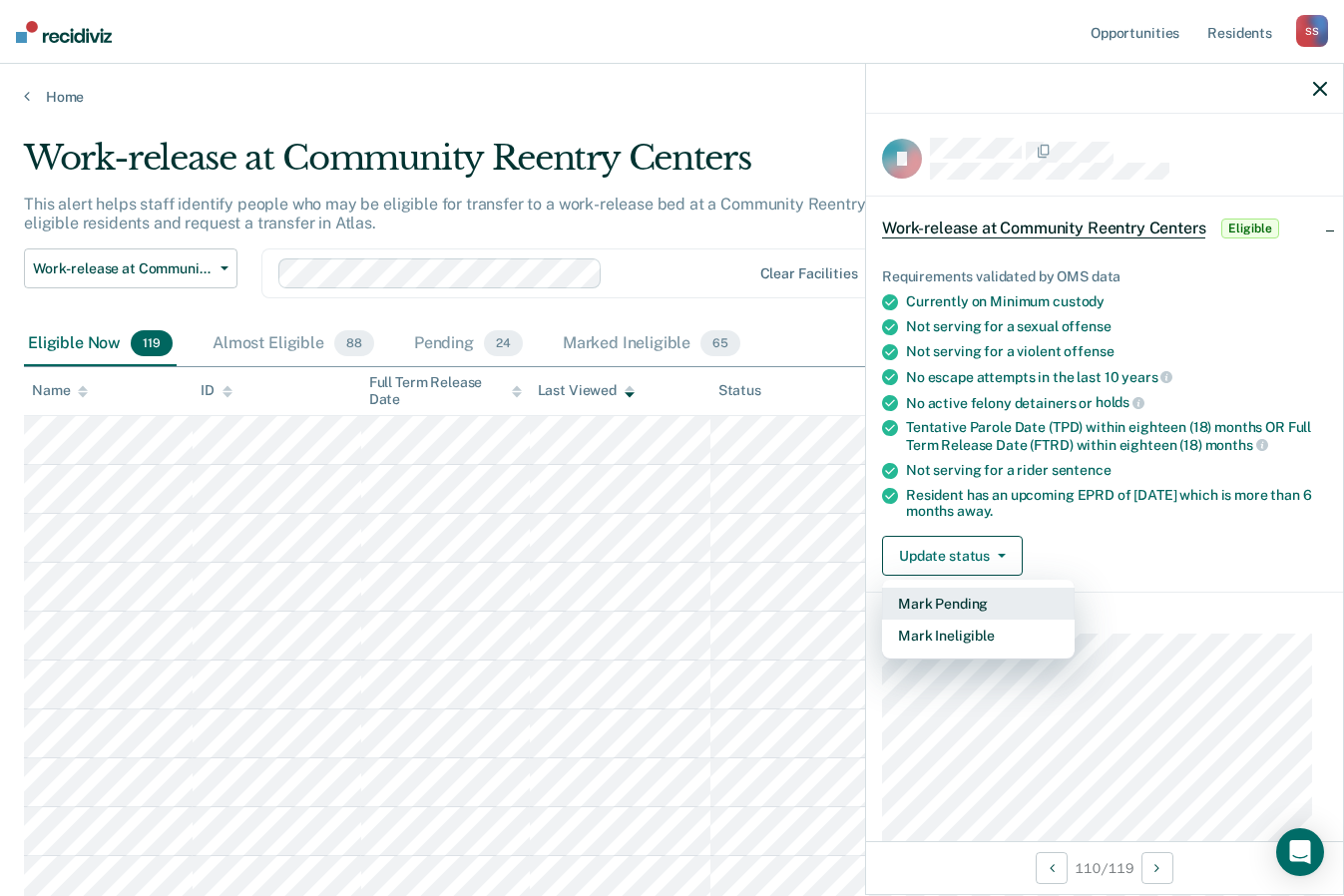click on "Mark Pending" at bounding box center [978, 604] 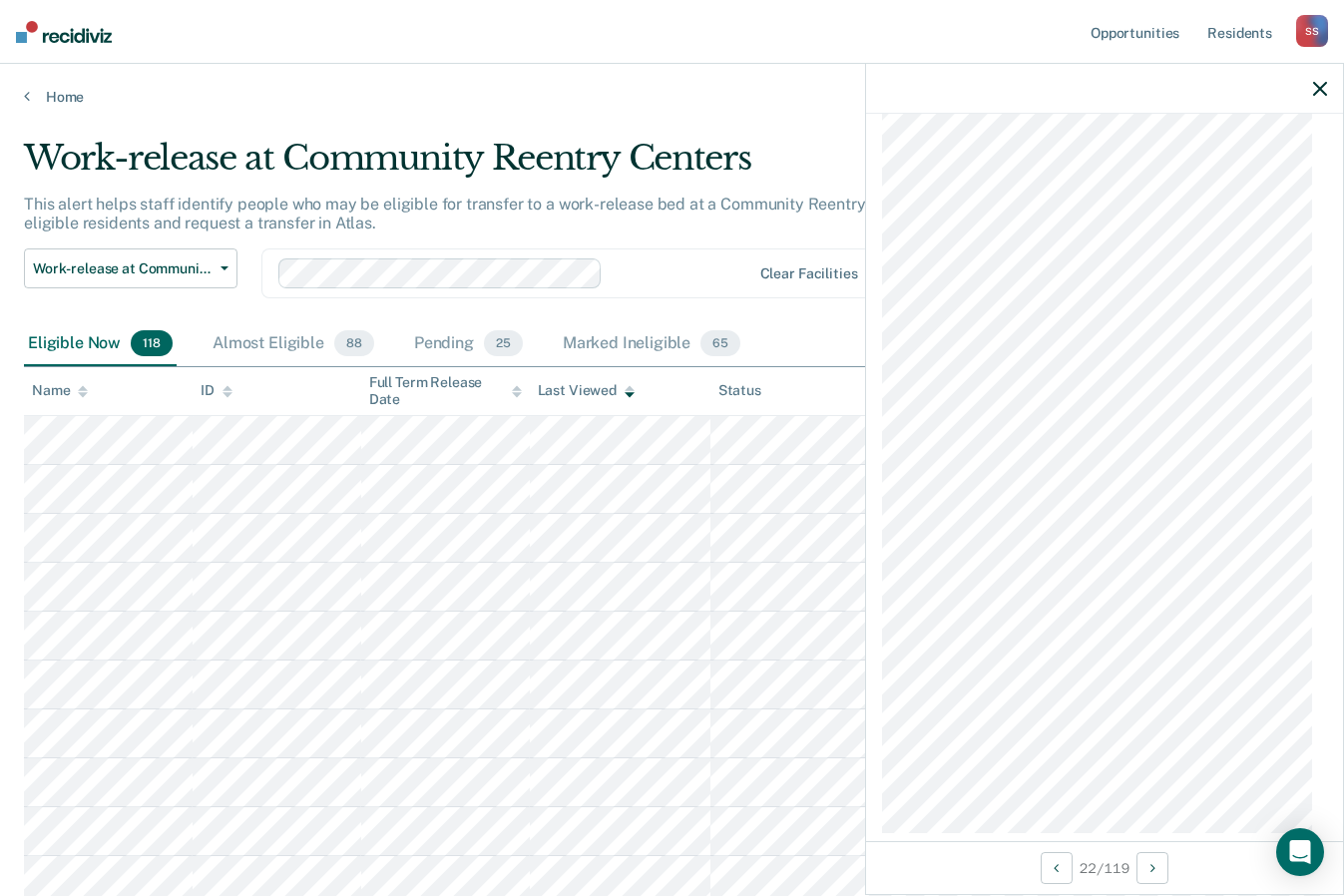 scroll, scrollTop: 1881, scrollLeft: 0, axis: vertical 